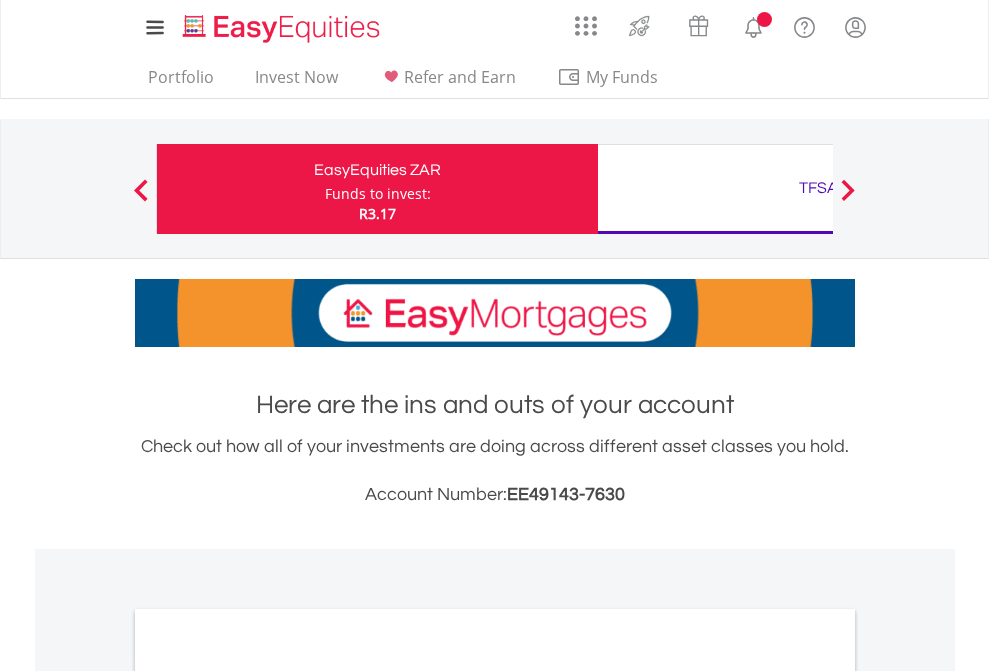 scroll, scrollTop: 0, scrollLeft: 0, axis: both 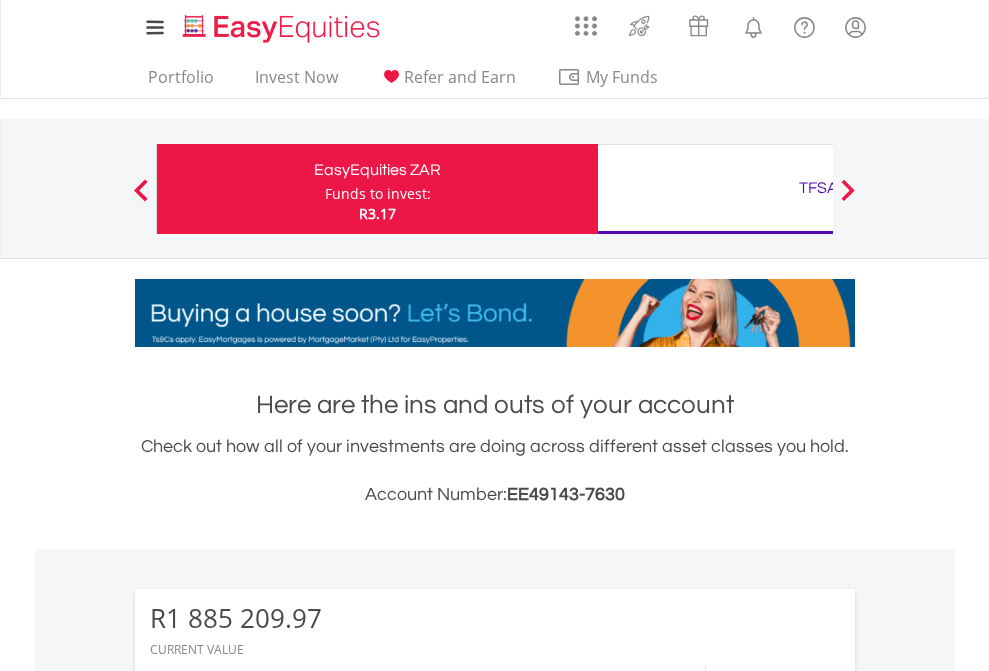 click on "Funds to invest:" at bounding box center [378, 194] 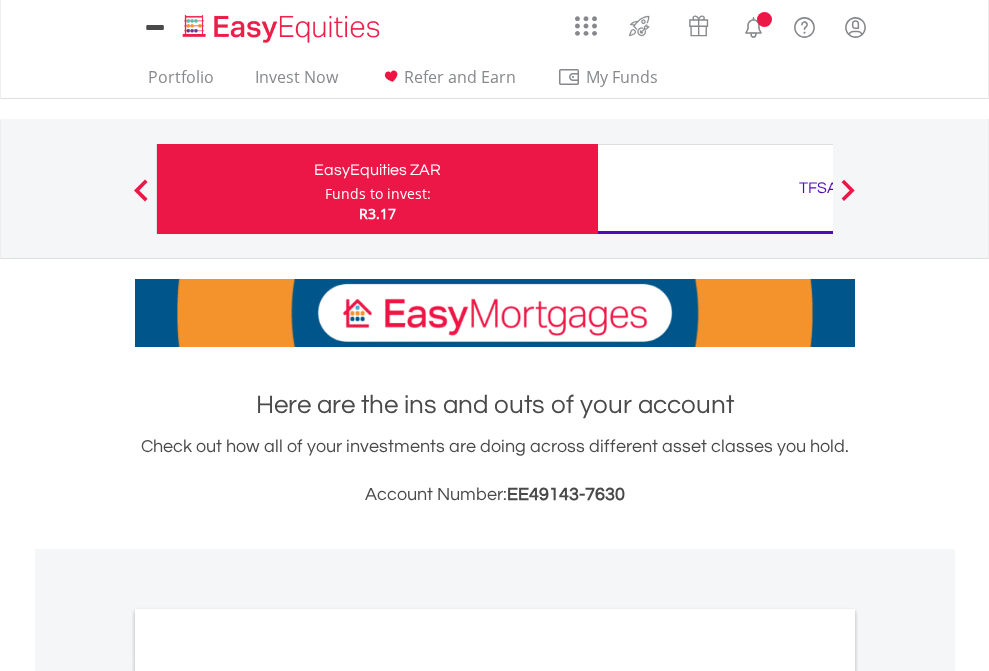 scroll, scrollTop: 0, scrollLeft: 0, axis: both 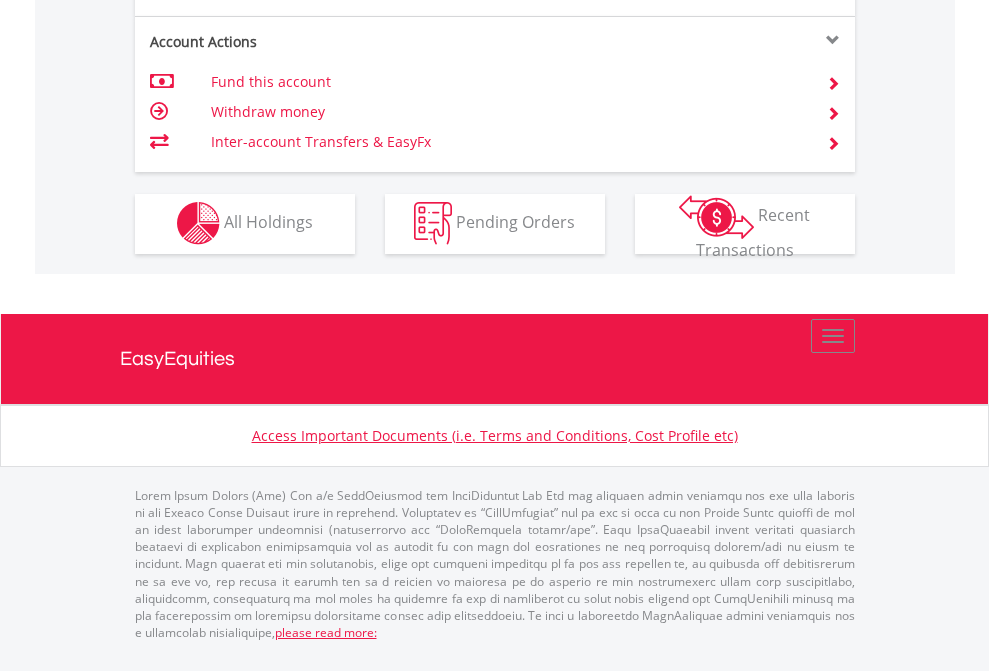click on "Investment types" at bounding box center [706, -337] 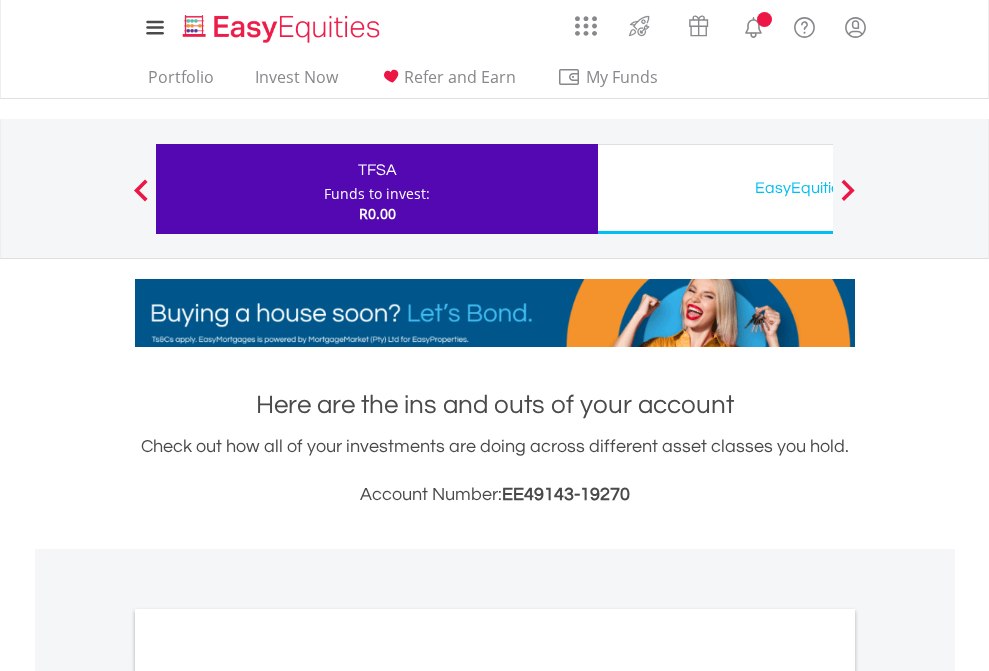 scroll, scrollTop: 0, scrollLeft: 0, axis: both 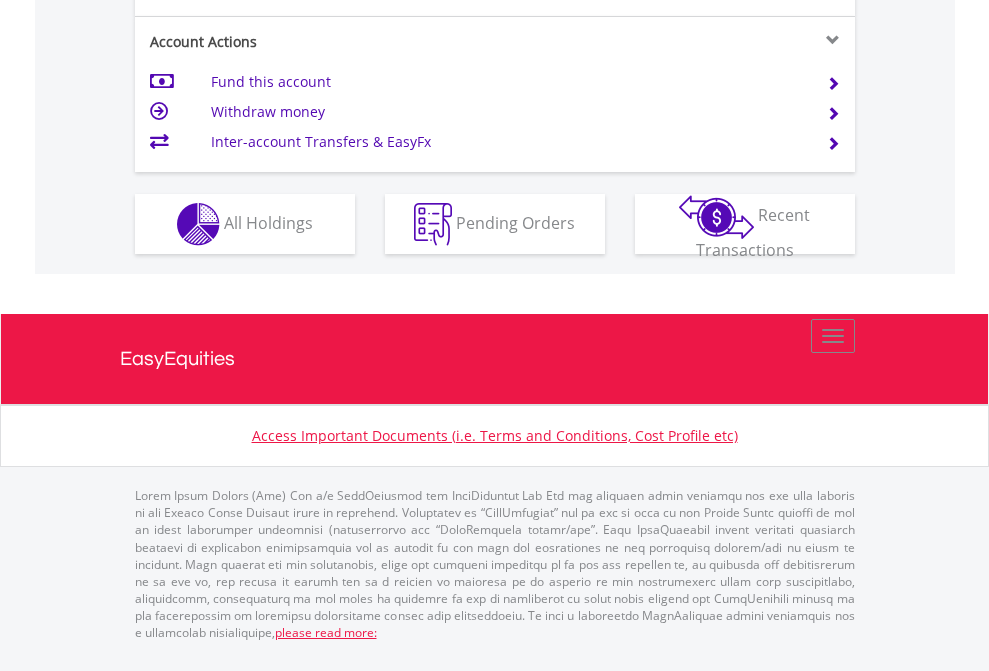 click on "Investment types" at bounding box center [706, -337] 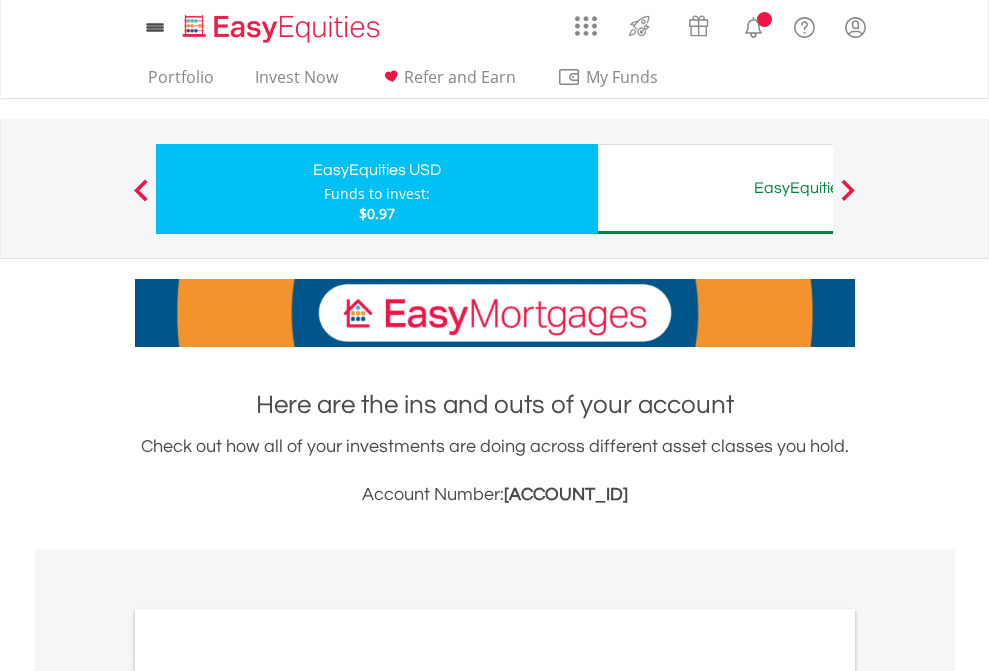 scroll, scrollTop: 0, scrollLeft: 0, axis: both 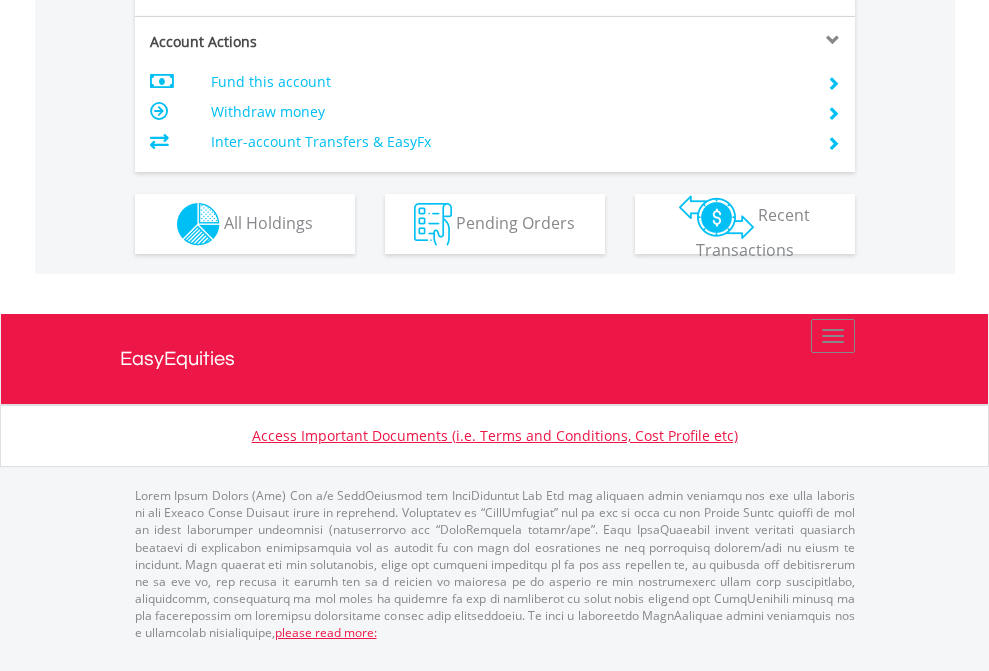 click on "Investment types" at bounding box center (706, -337) 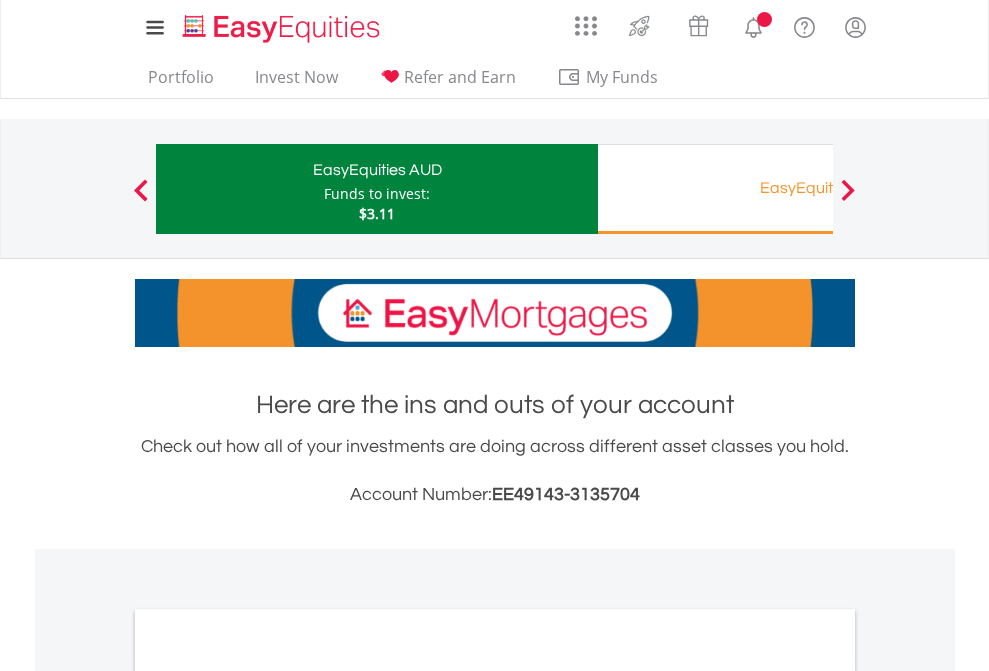 scroll, scrollTop: 0, scrollLeft: 0, axis: both 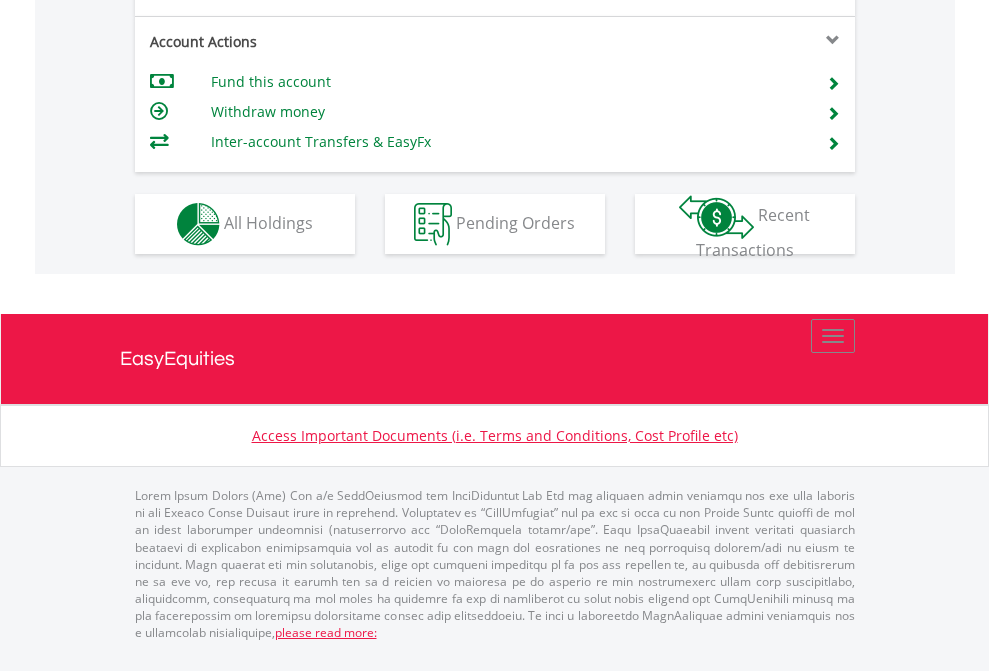 click on "Investment types" at bounding box center [706, -337] 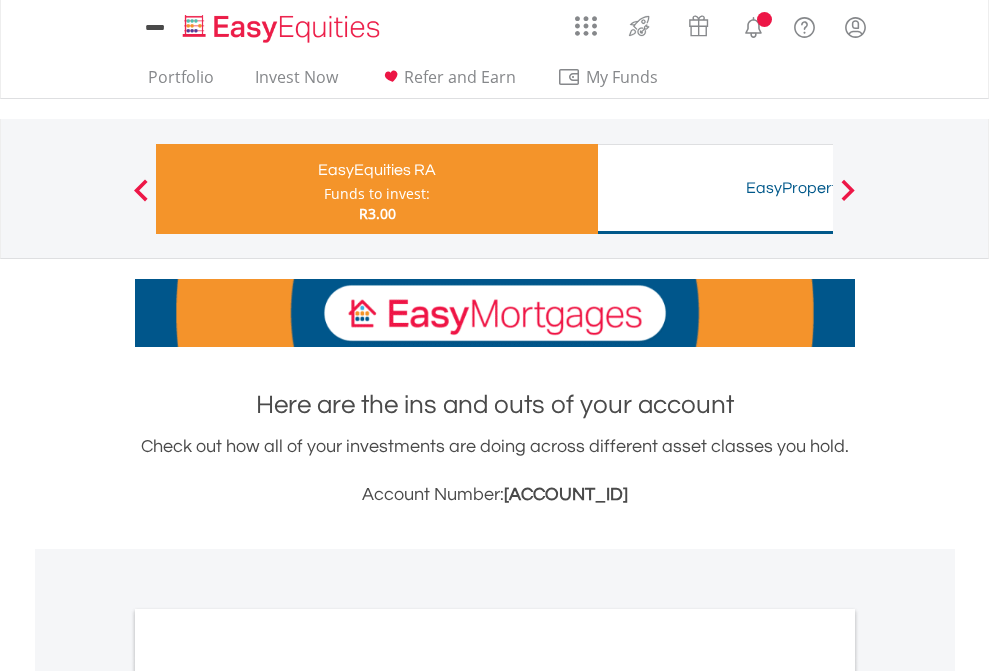scroll, scrollTop: 0, scrollLeft: 0, axis: both 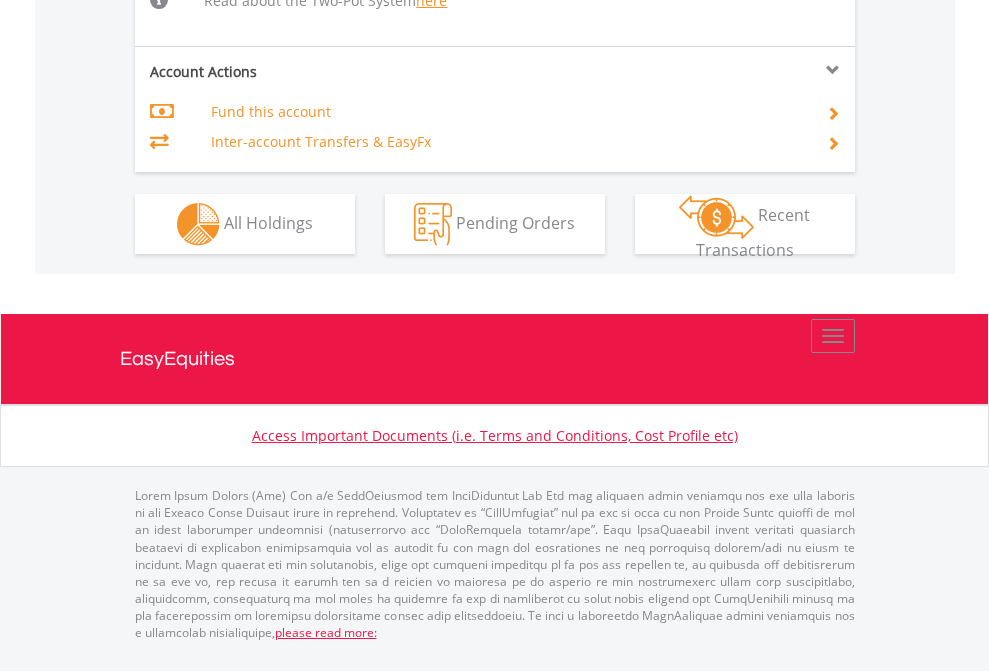 click on "Investment types" at bounding box center [706, -518] 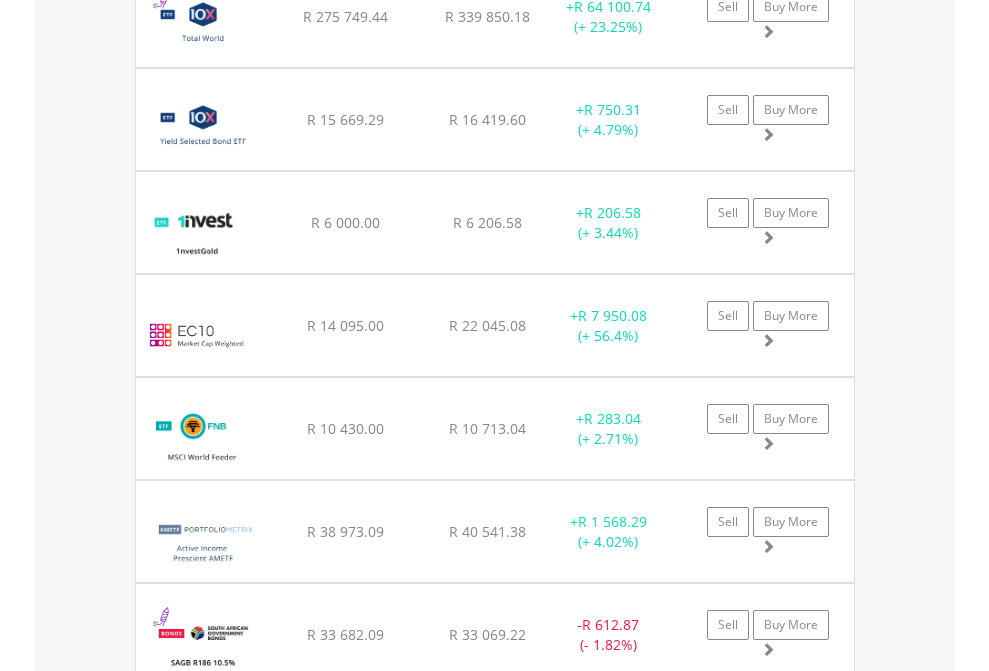 scroll, scrollTop: 2385, scrollLeft: 0, axis: vertical 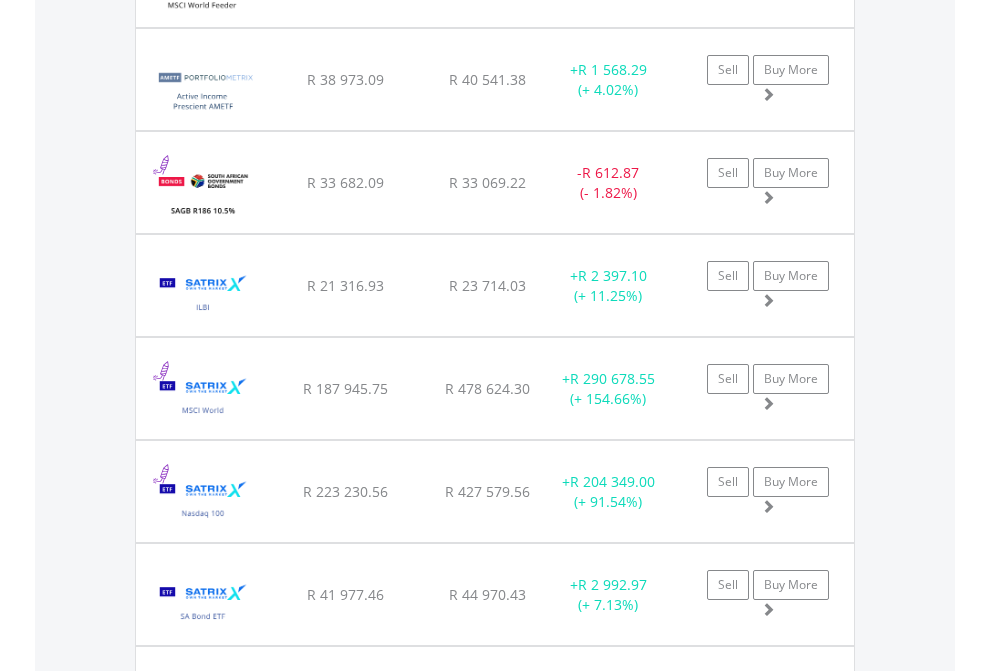 click on "TFSA" at bounding box center [818, -2197] 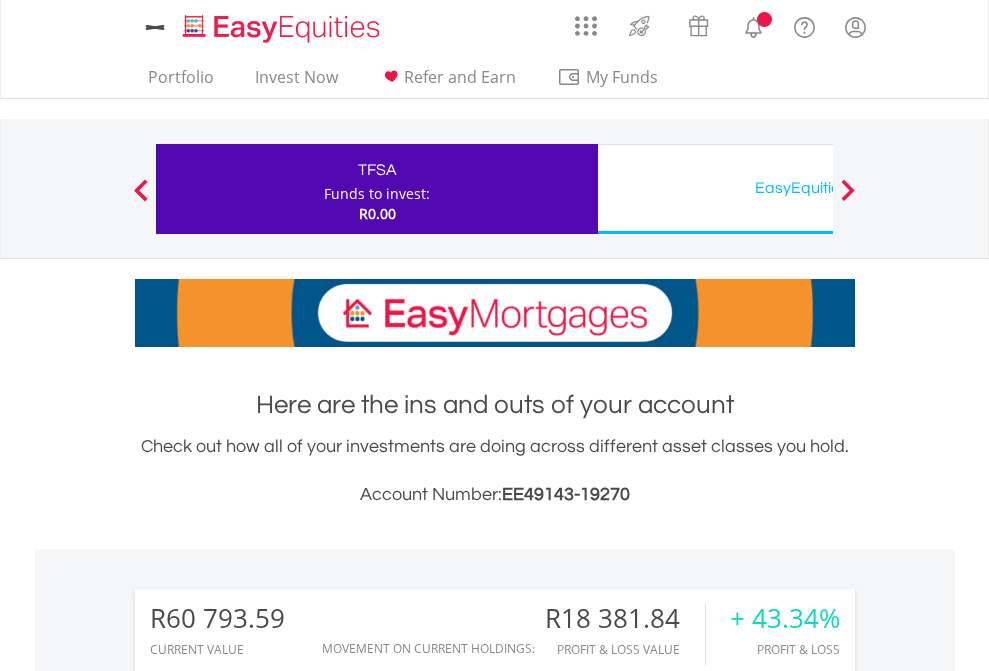scroll, scrollTop: 0, scrollLeft: 0, axis: both 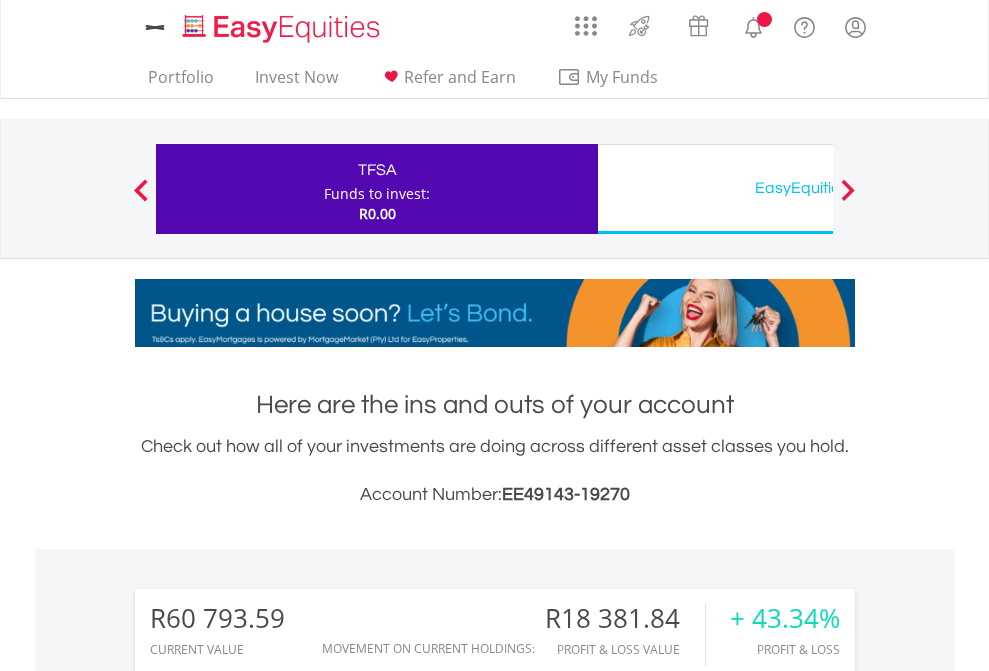 click on "All Holdings" at bounding box center (268, 1466) 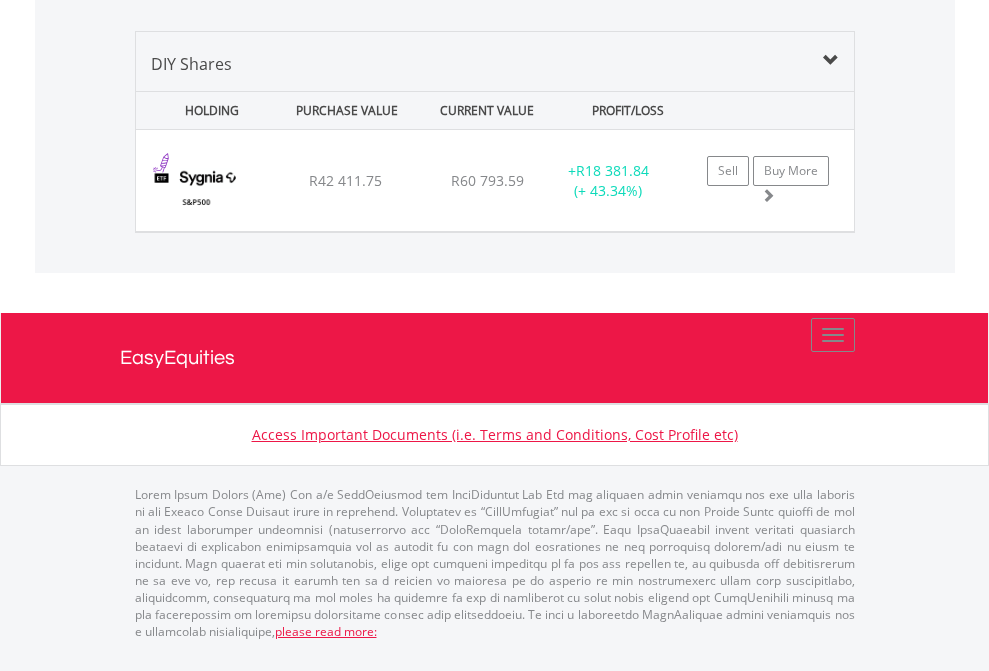 click on "EasyEquities USD" at bounding box center [818, -1339] 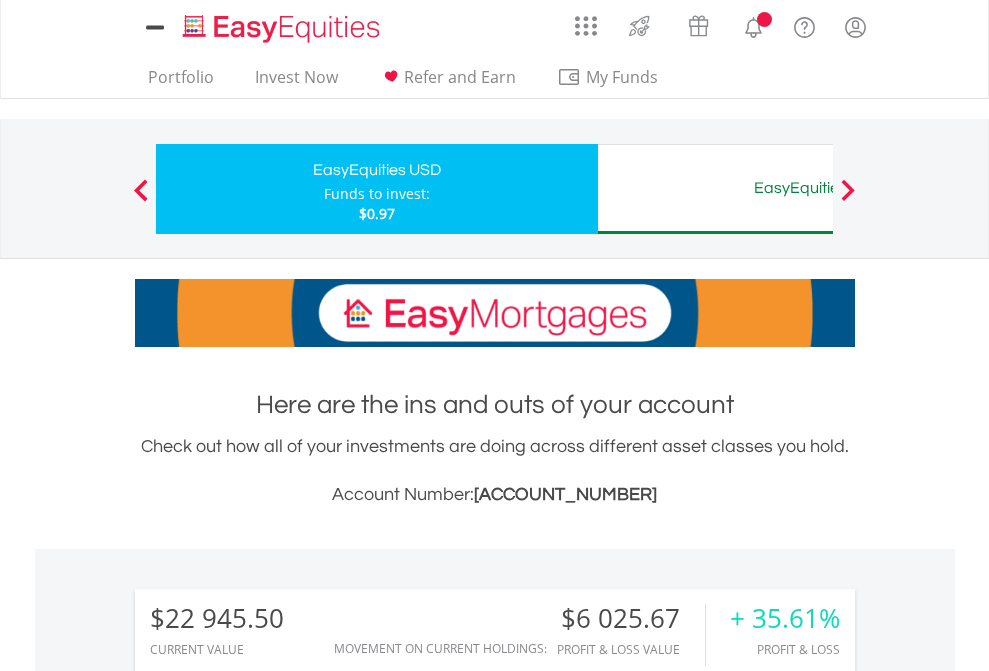 scroll, scrollTop: 1493, scrollLeft: 0, axis: vertical 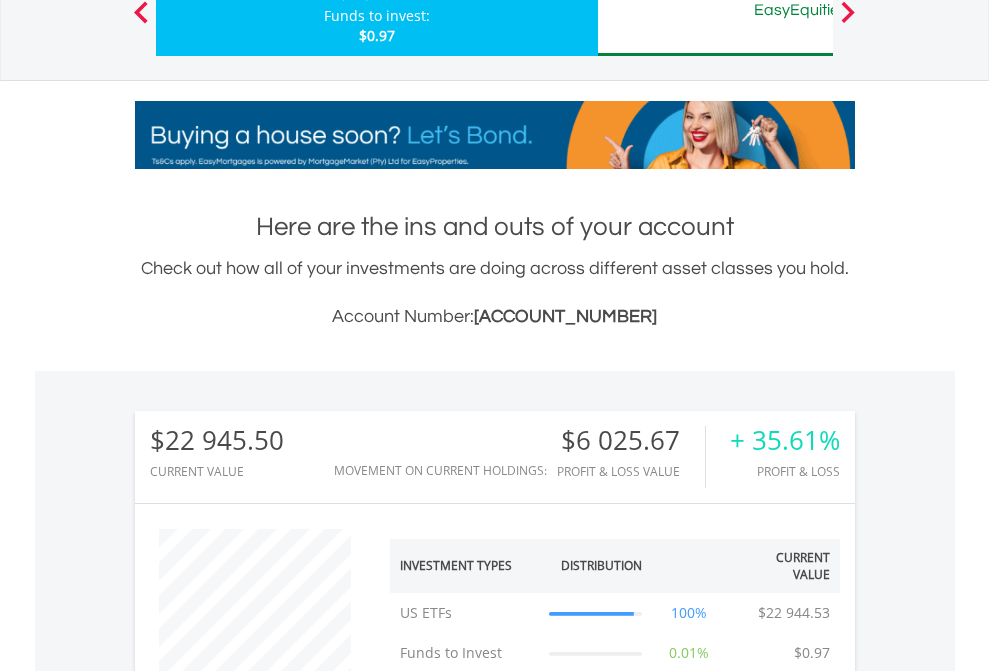 click on "All Holdings" at bounding box center (268, 1288) 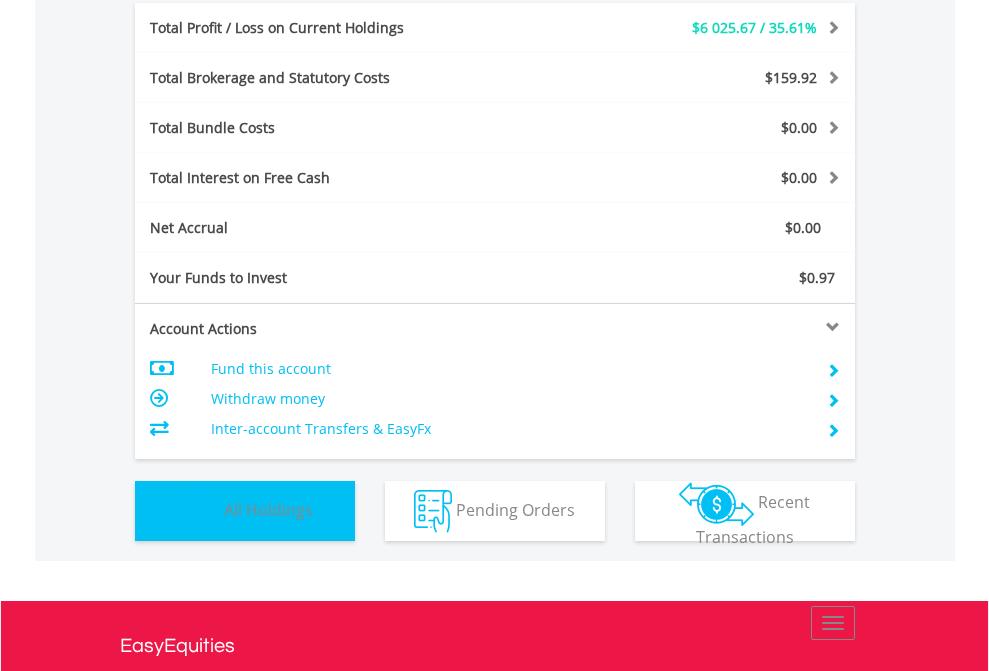 scroll, scrollTop: 999808, scrollLeft: 999687, axis: both 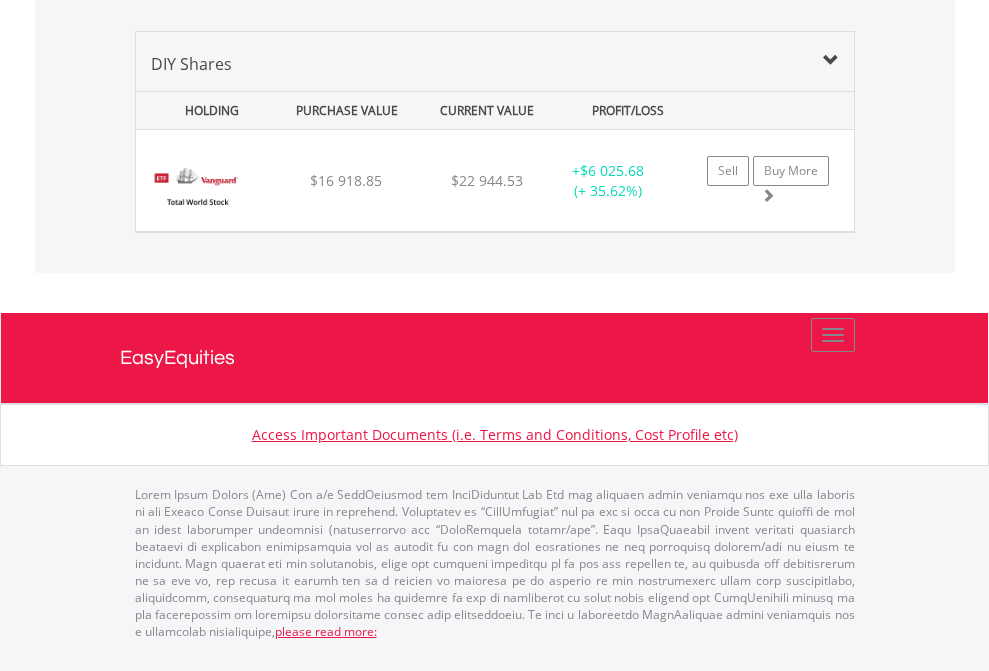 click on "EasyEquities AUD" at bounding box center (818, -1339) 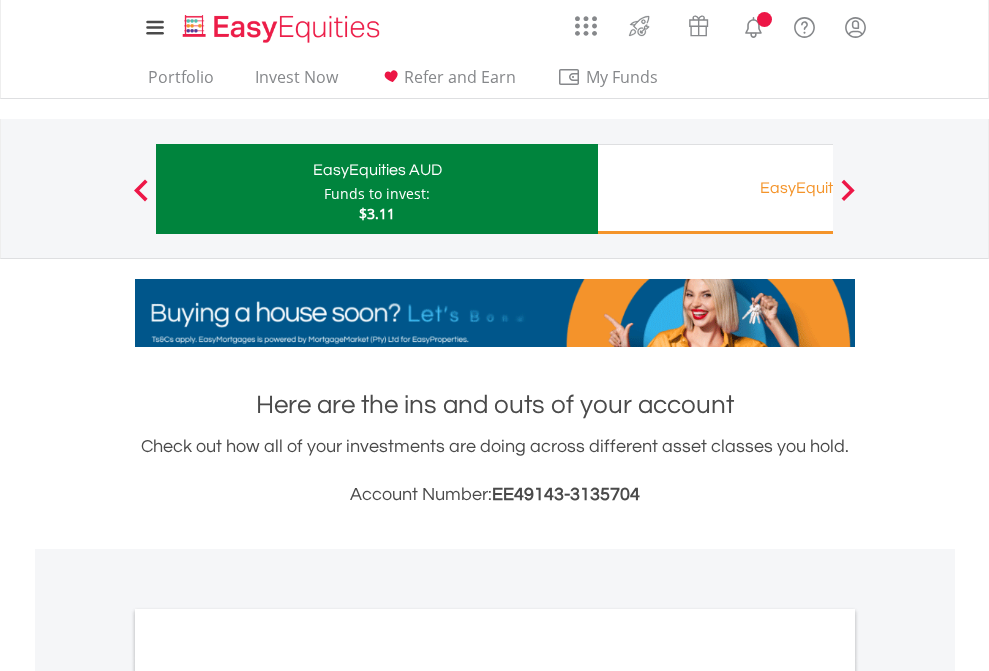 scroll, scrollTop: 1202, scrollLeft: 0, axis: vertical 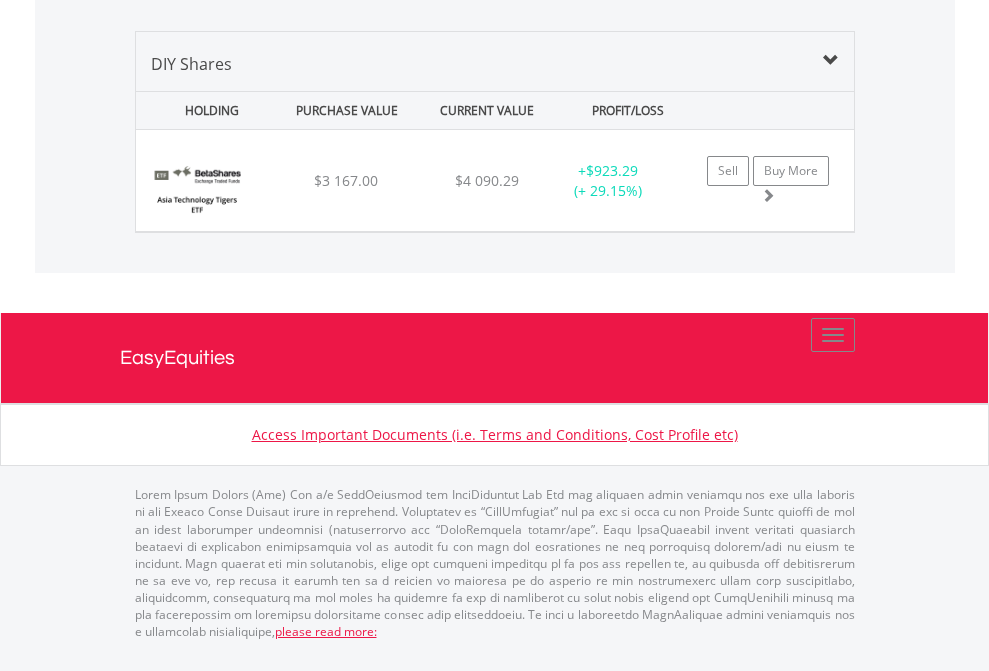 click on "EasyEquities RA" at bounding box center (818, -1339) 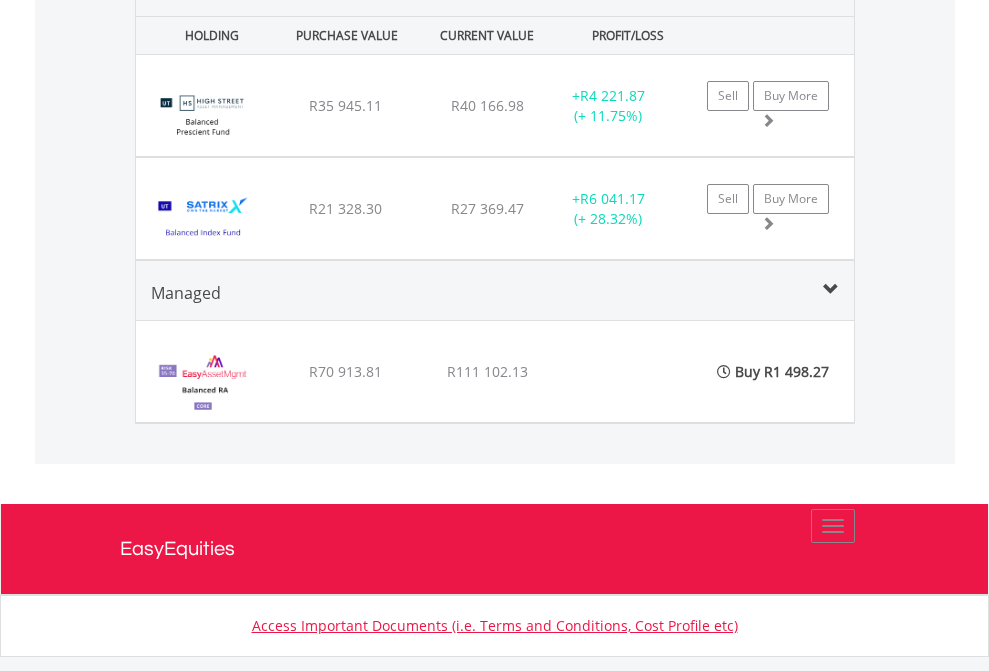scroll, scrollTop: 1933, scrollLeft: 0, axis: vertical 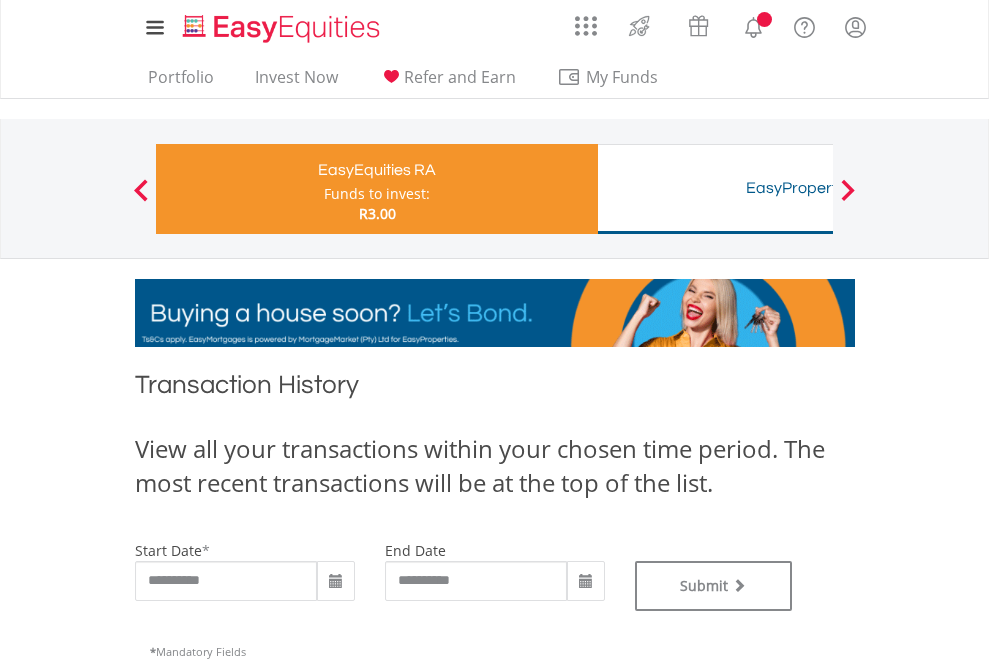 type on "**********" 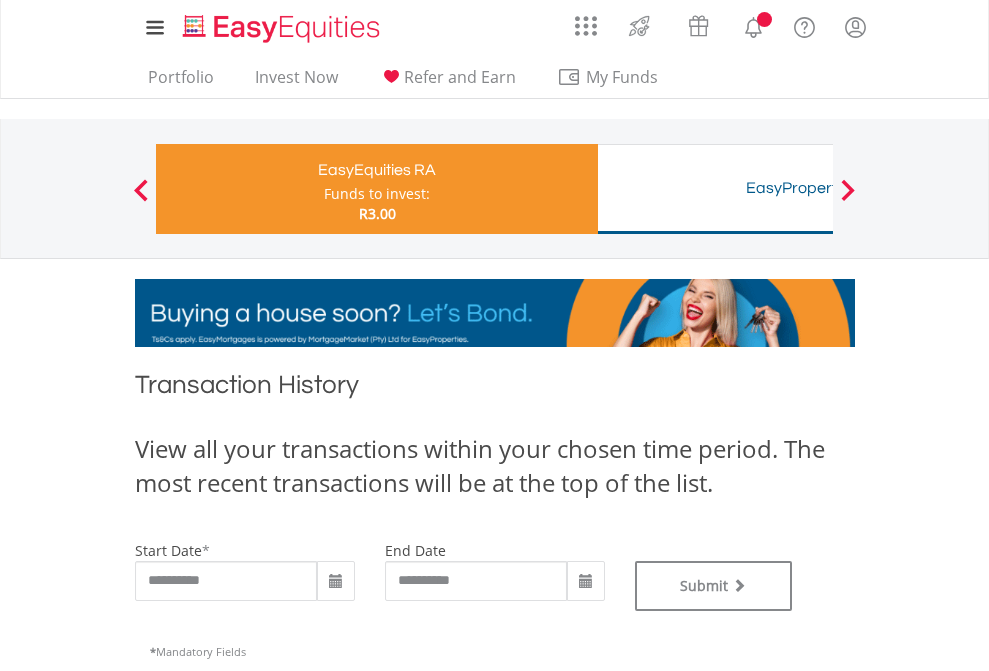 type on "**********" 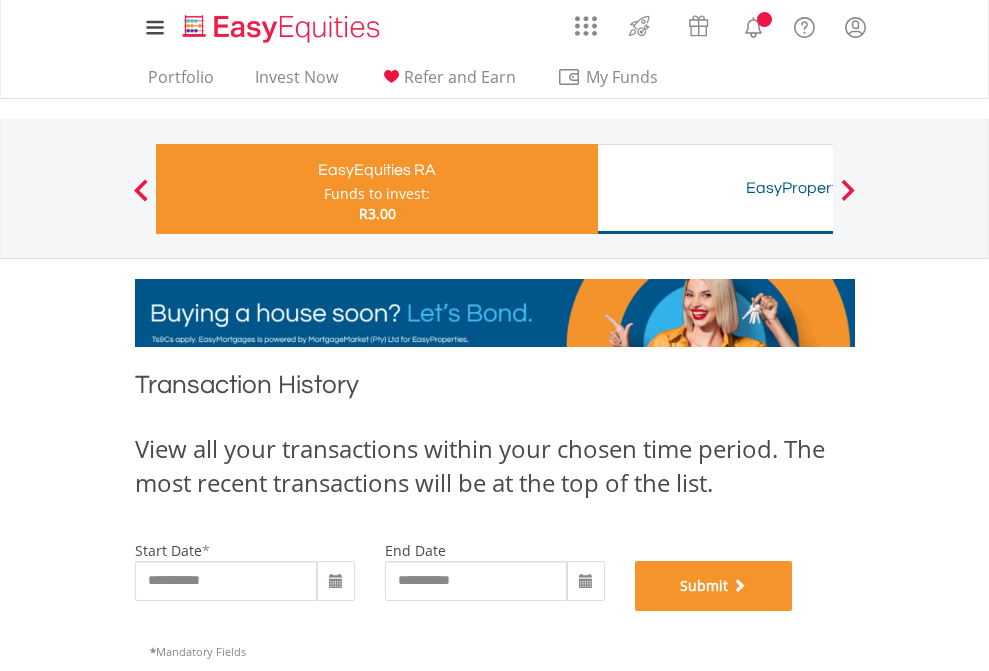 click on "Submit" at bounding box center [714, 586] 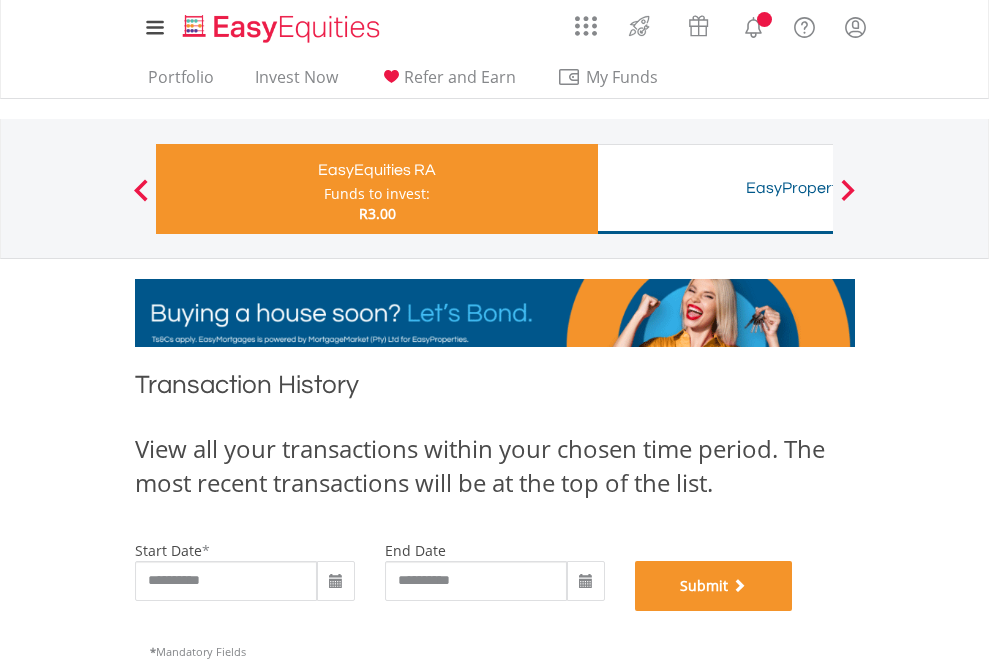 scroll, scrollTop: 811, scrollLeft: 0, axis: vertical 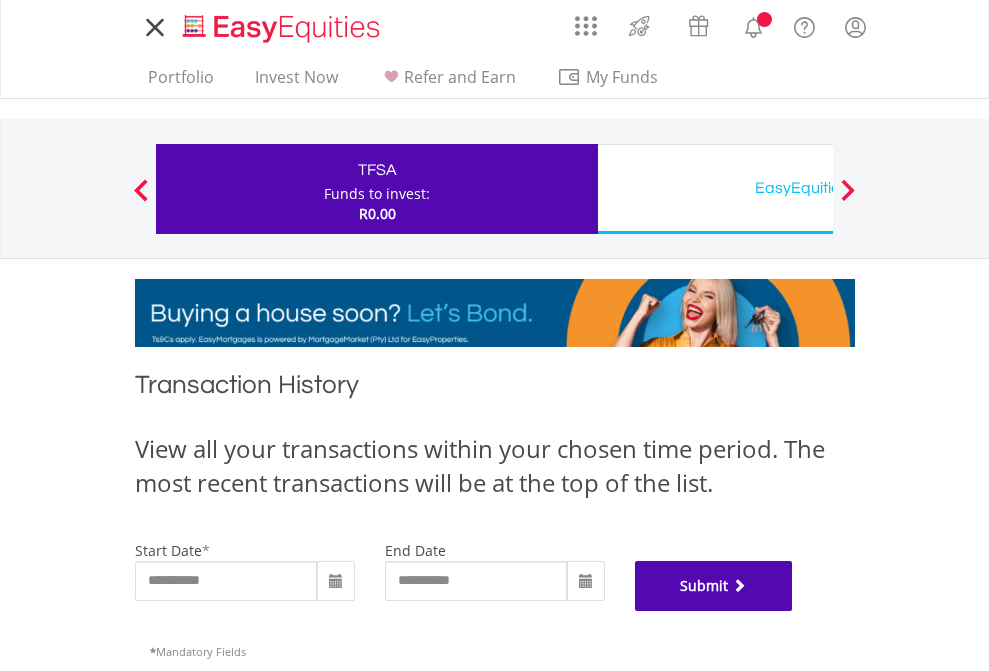 click on "Submit" at bounding box center (714, 586) 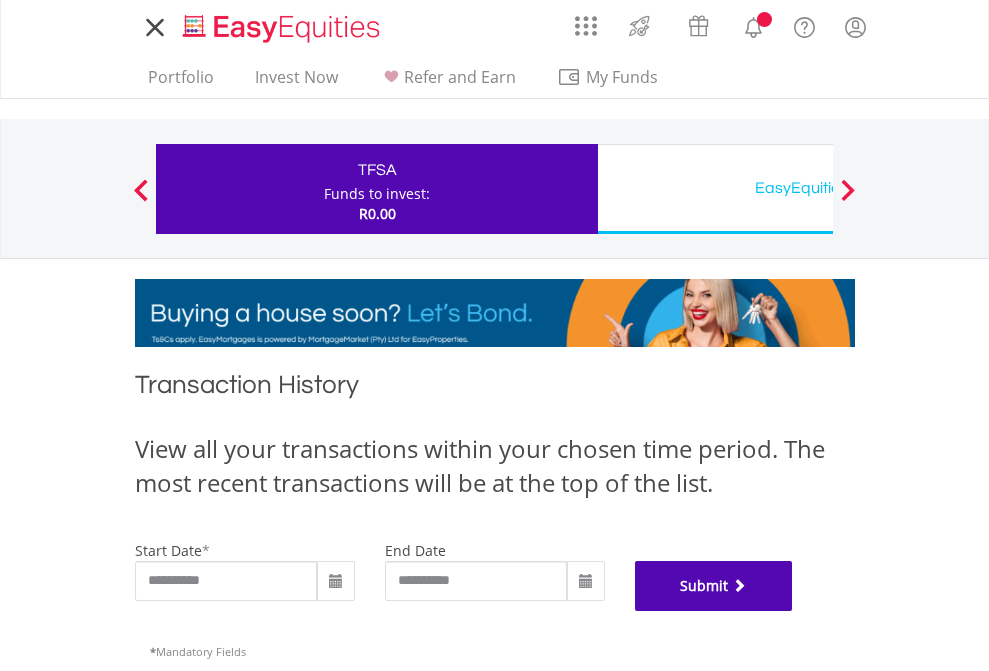 scroll, scrollTop: 811, scrollLeft: 0, axis: vertical 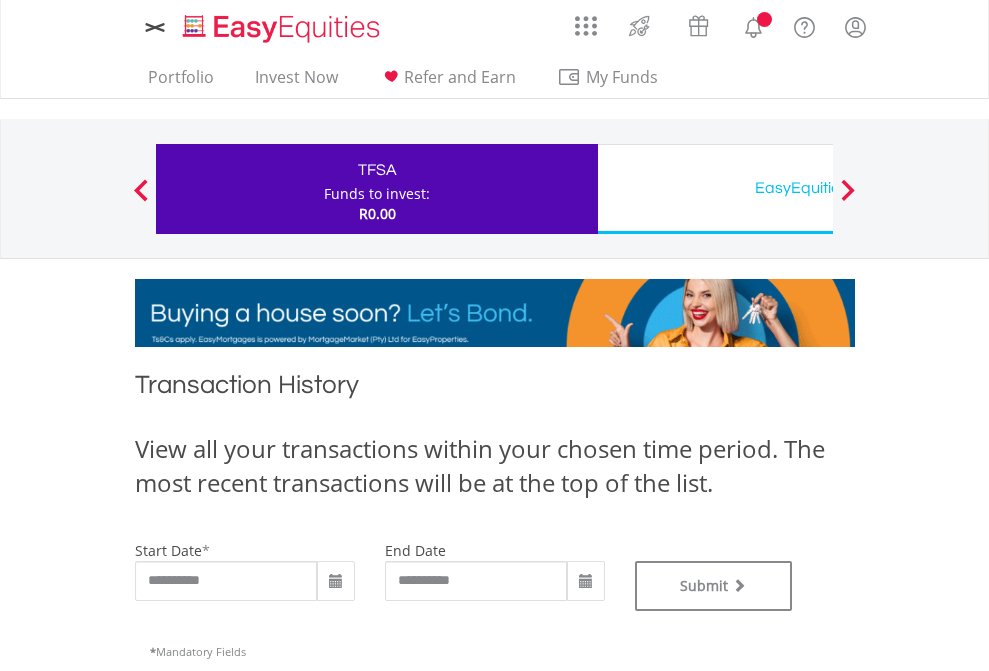 click on "EasyEquities USD" at bounding box center [818, 188] 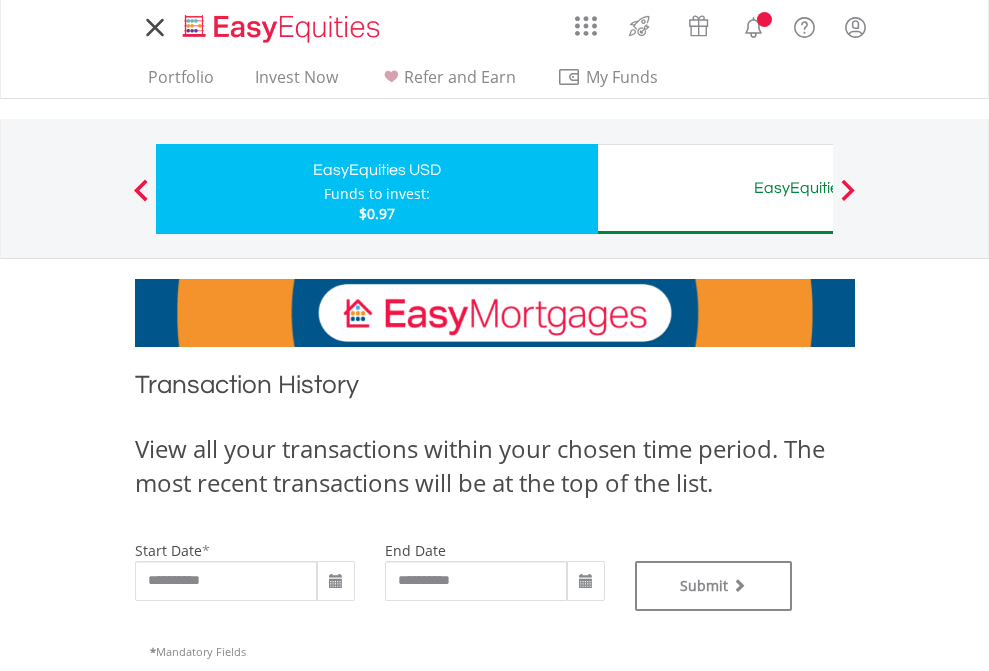 scroll, scrollTop: 0, scrollLeft: 0, axis: both 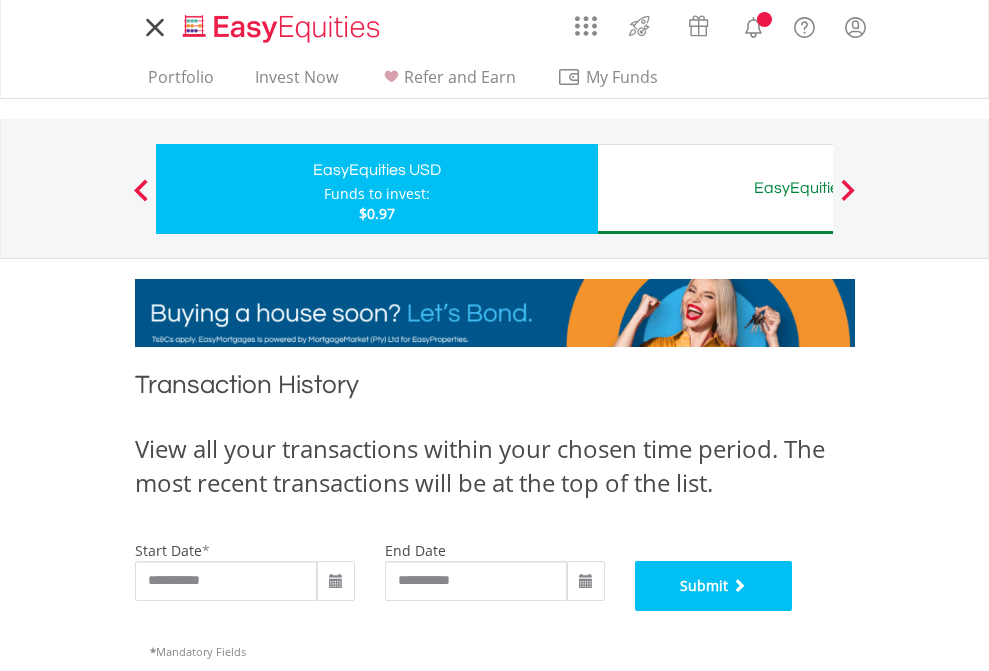 click on "Submit" at bounding box center [714, 586] 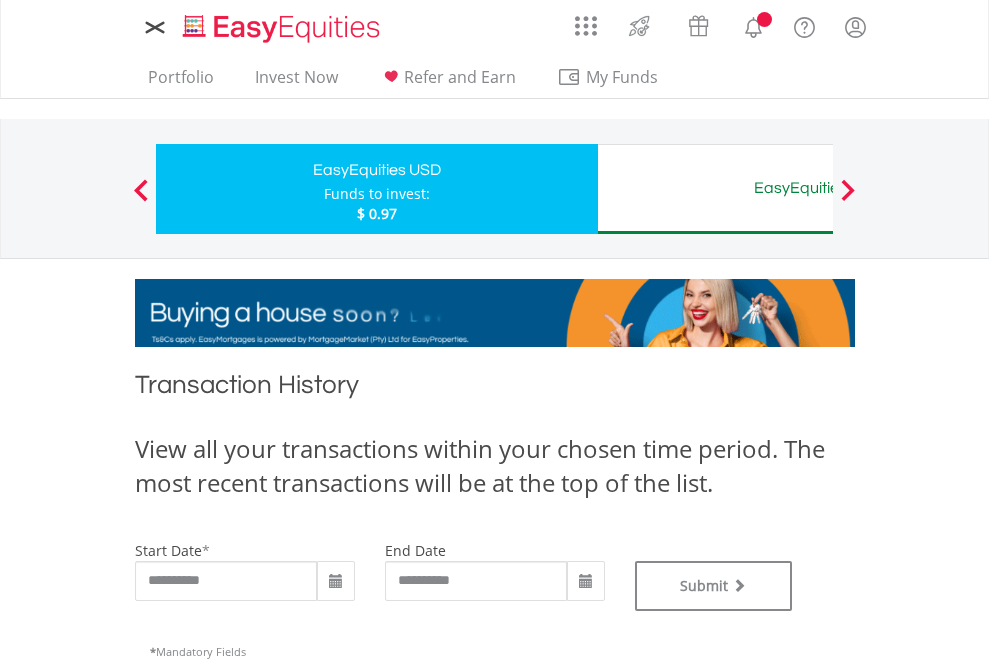 scroll, scrollTop: 0, scrollLeft: 0, axis: both 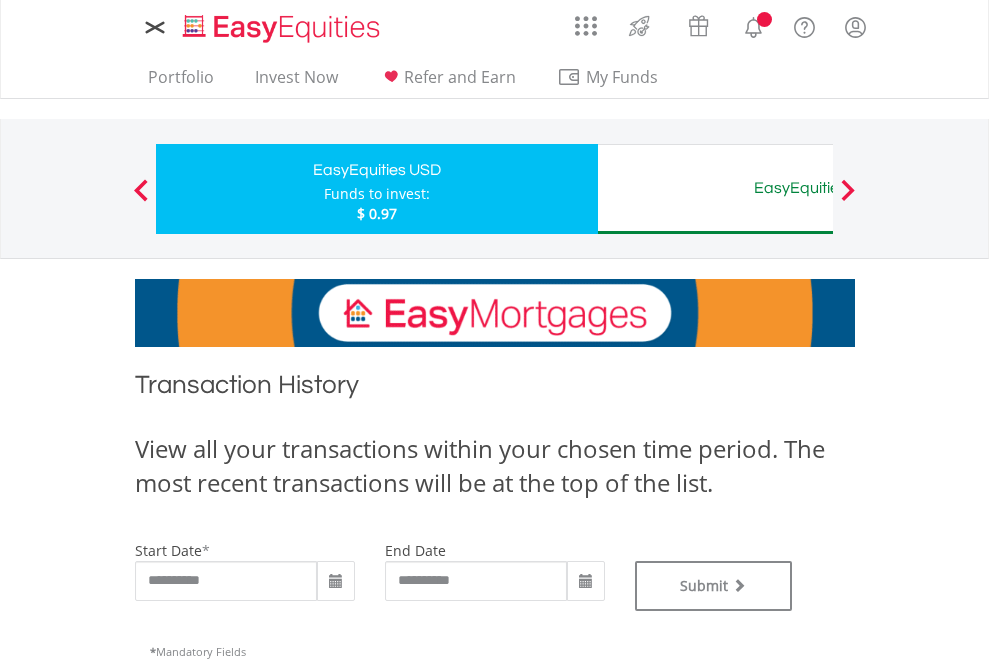 click on "EasyEquities AUD" at bounding box center [818, 188] 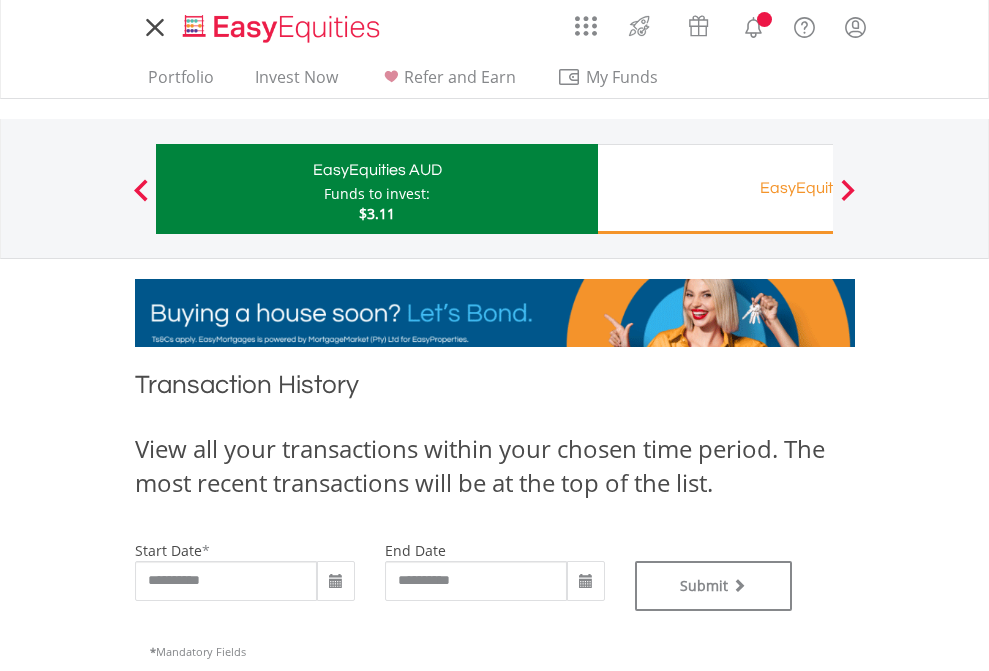 scroll, scrollTop: 0, scrollLeft: 0, axis: both 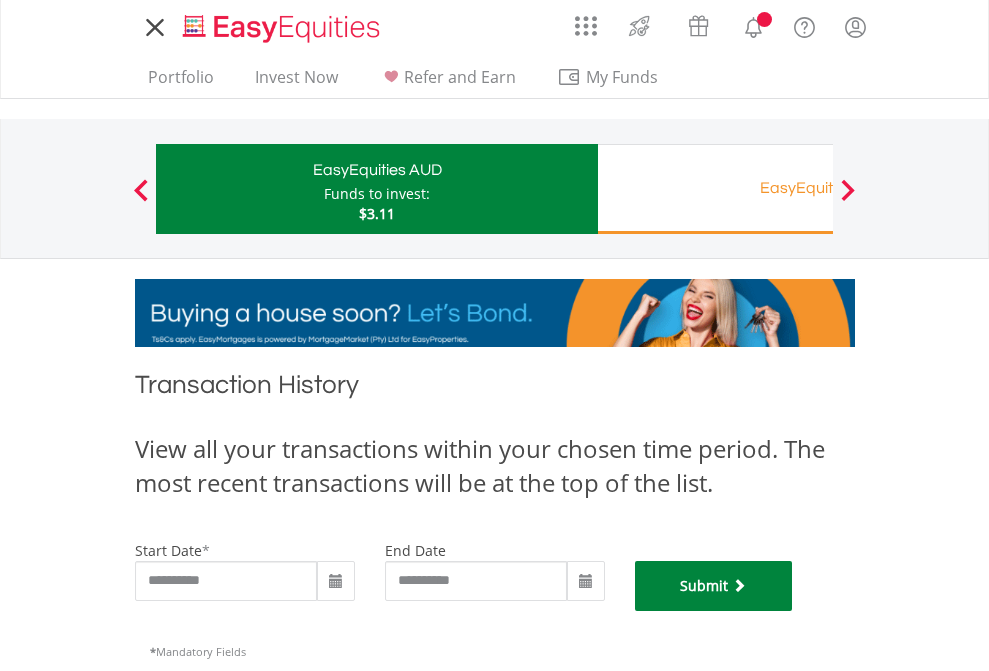 click on "Submit" at bounding box center [714, 586] 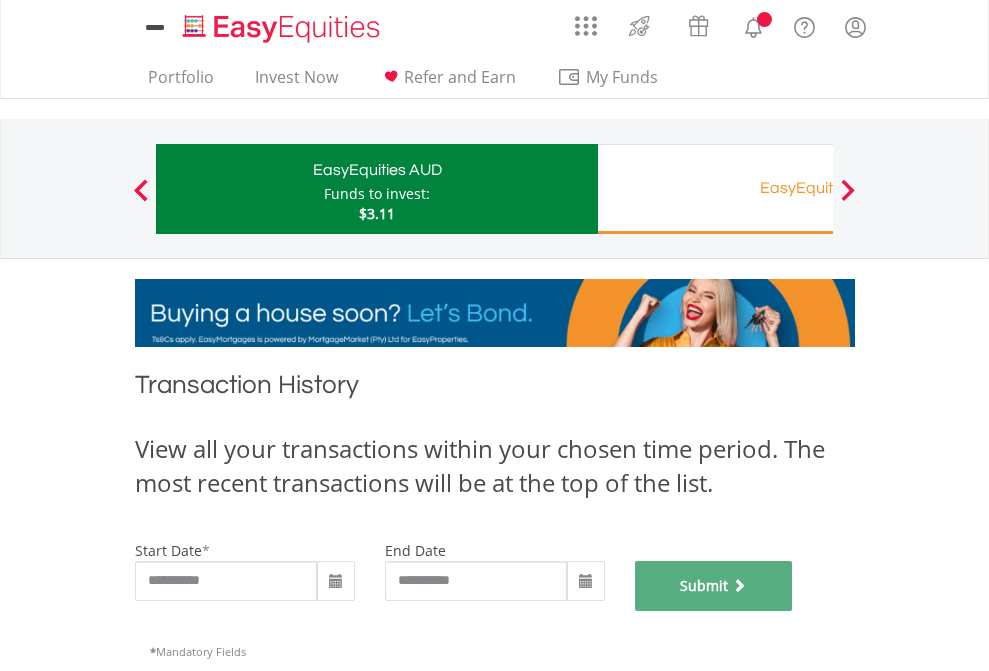 scroll, scrollTop: 811, scrollLeft: 0, axis: vertical 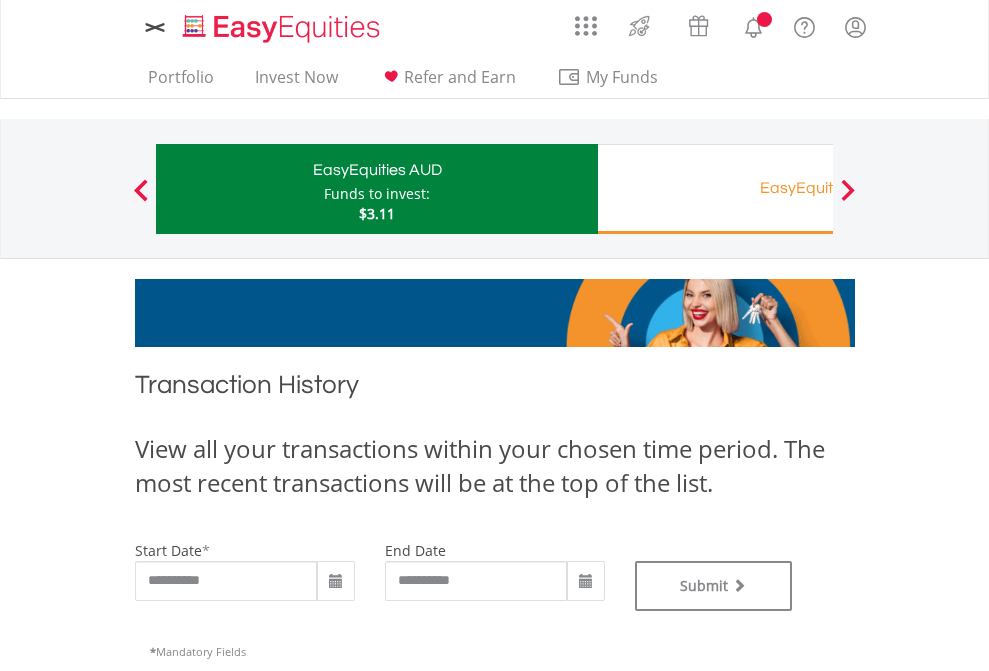 click on "EasyEquities RA" at bounding box center (818, 188) 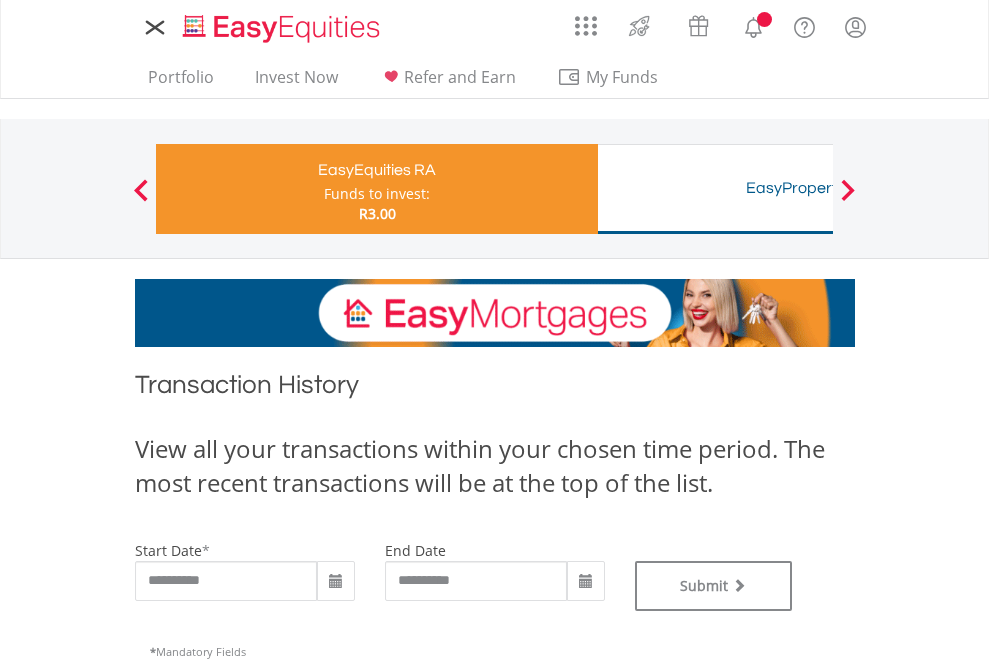 scroll, scrollTop: 0, scrollLeft: 0, axis: both 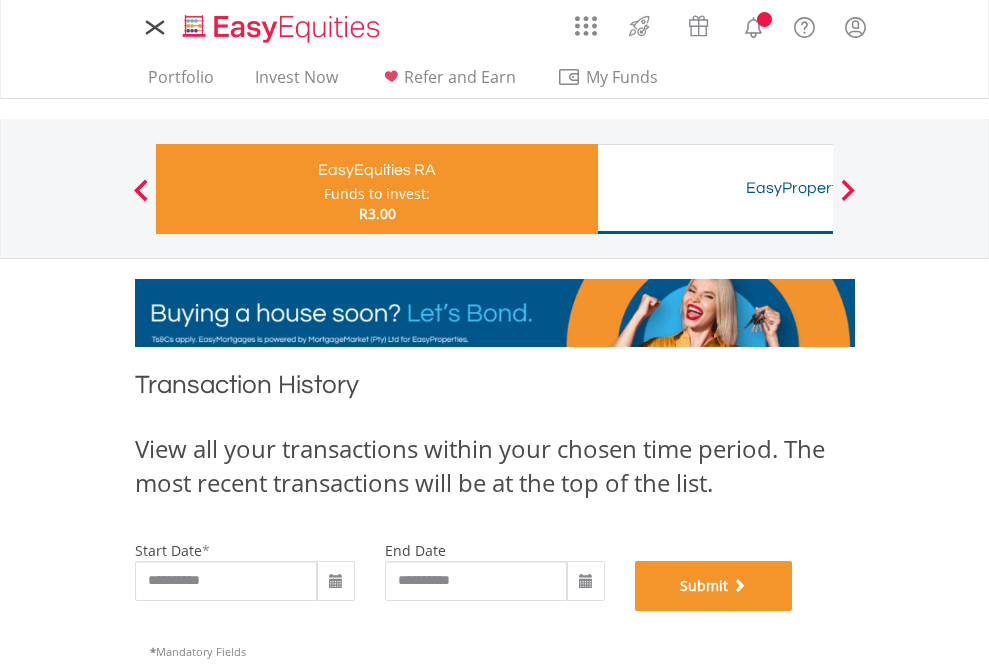 click on "Submit" at bounding box center [714, 586] 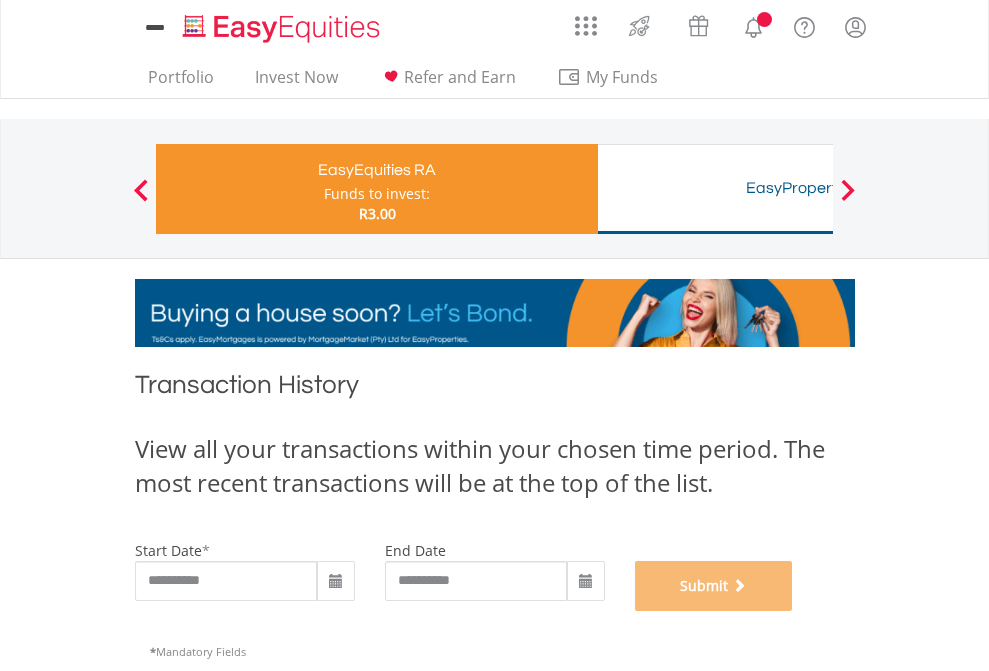 scroll, scrollTop: 811, scrollLeft: 0, axis: vertical 